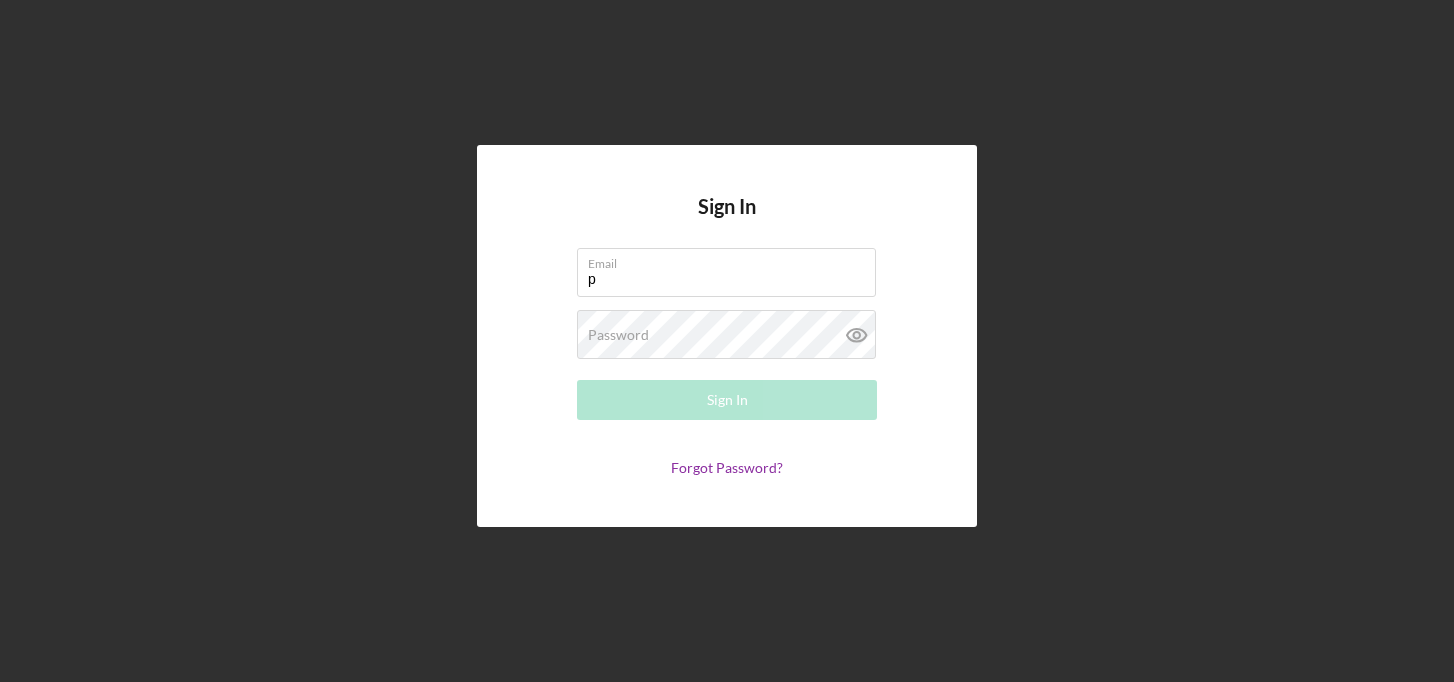scroll, scrollTop: 0, scrollLeft: 0, axis: both 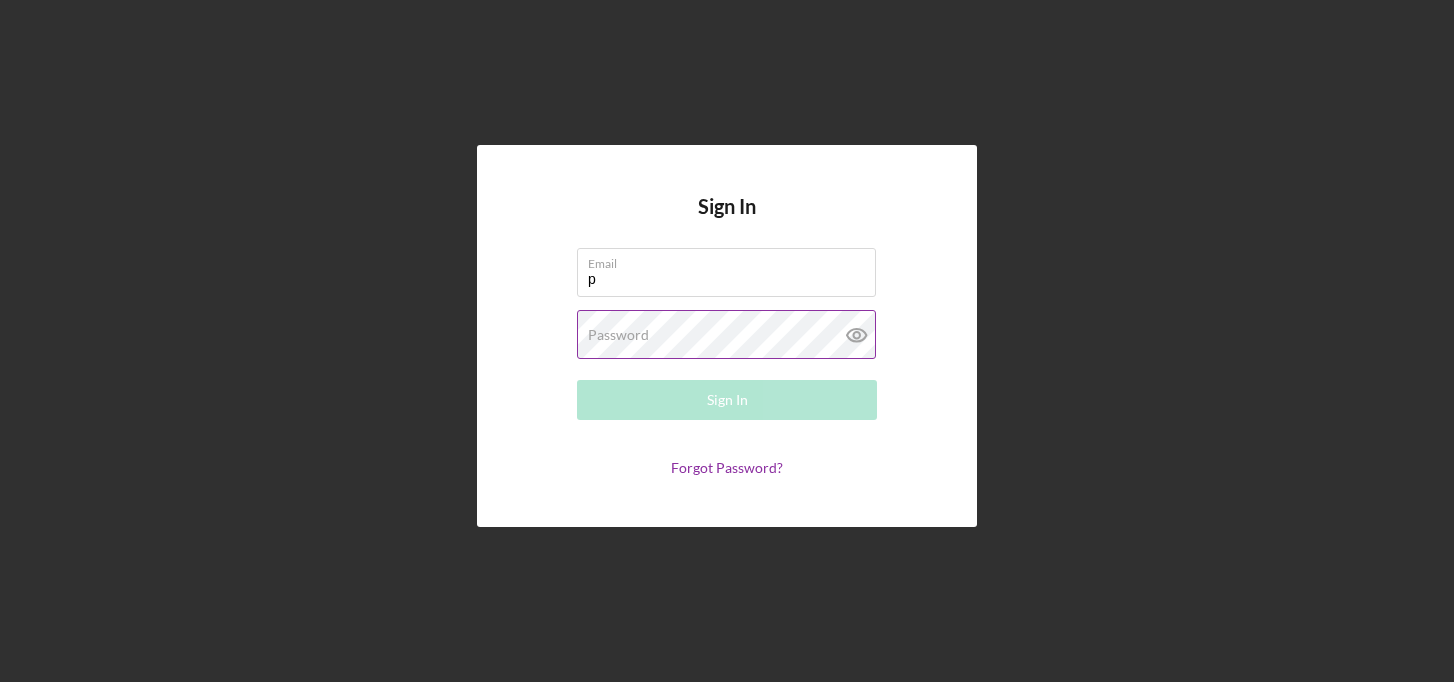 type on "Pollarddearl488@example.com" 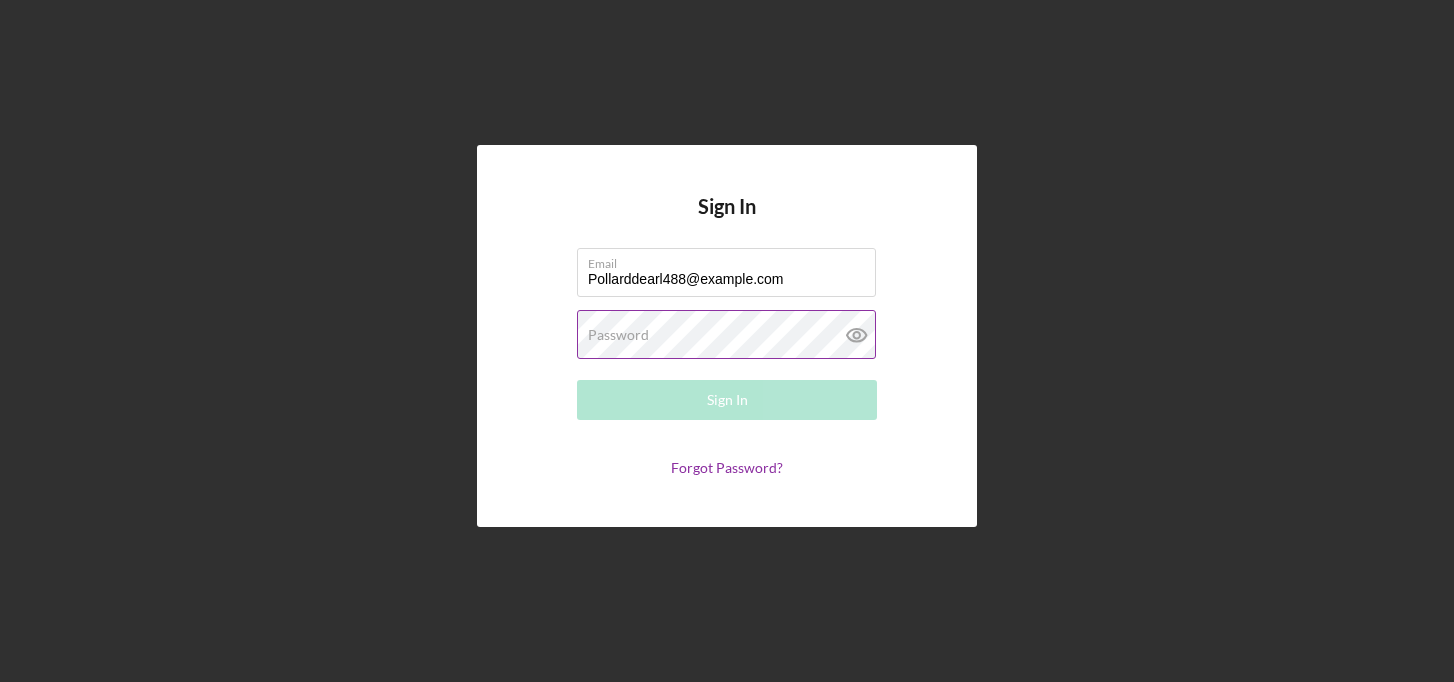 click on "Password Required" at bounding box center [727, 335] 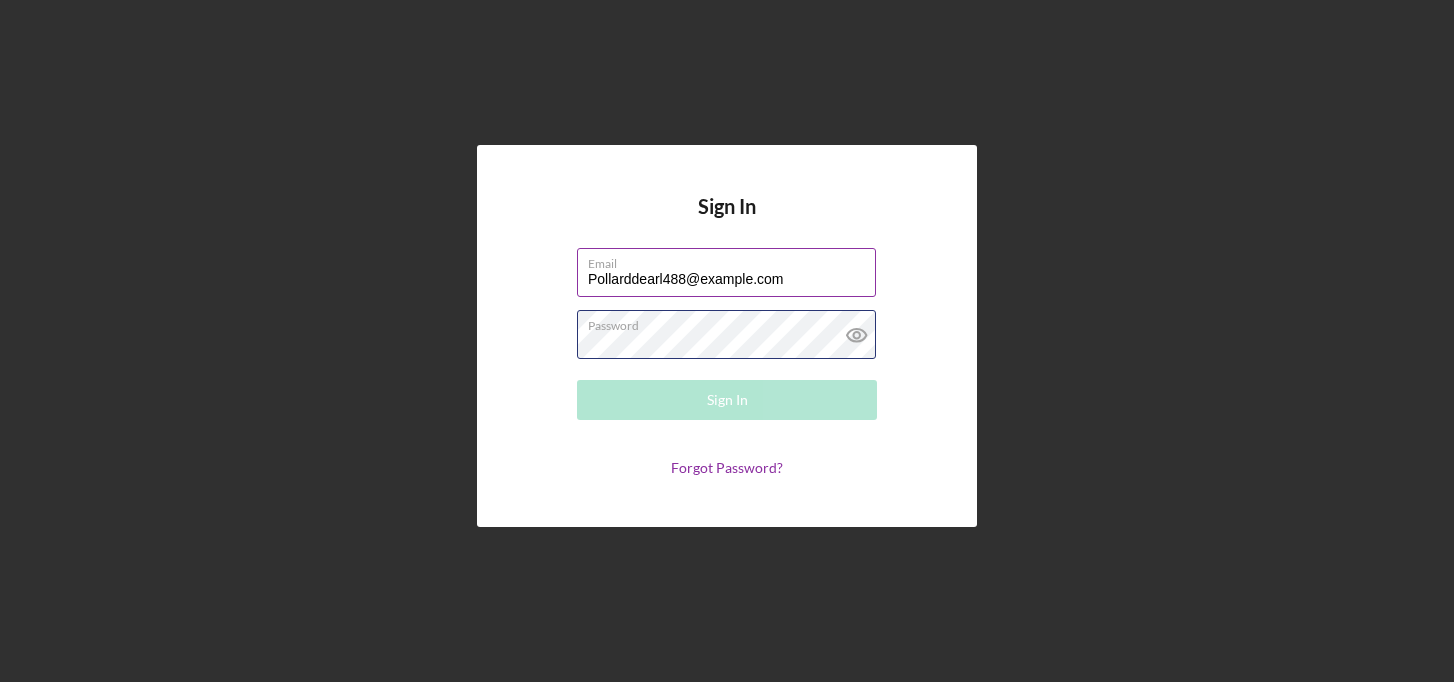 click on "Password Required" at bounding box center [727, 335] 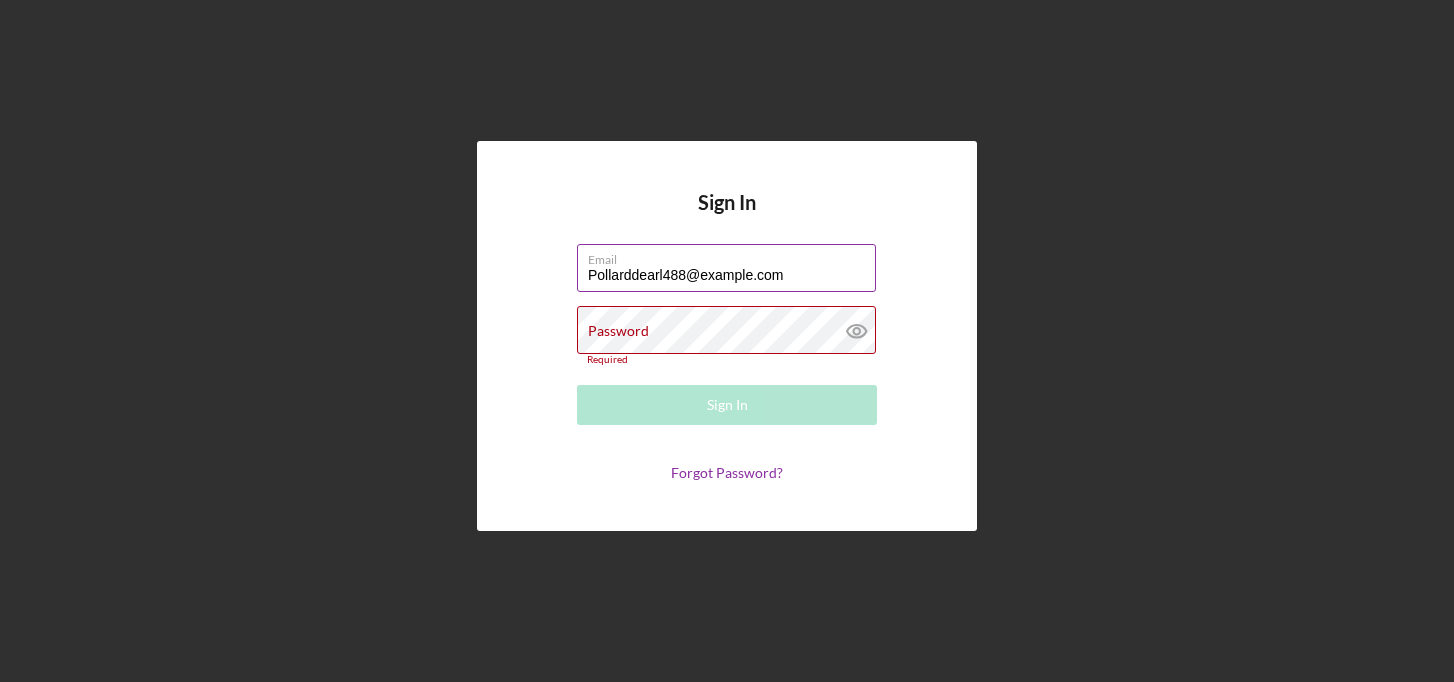 click on "Email Pollarddearl488@gmail.com" at bounding box center [727, 269] 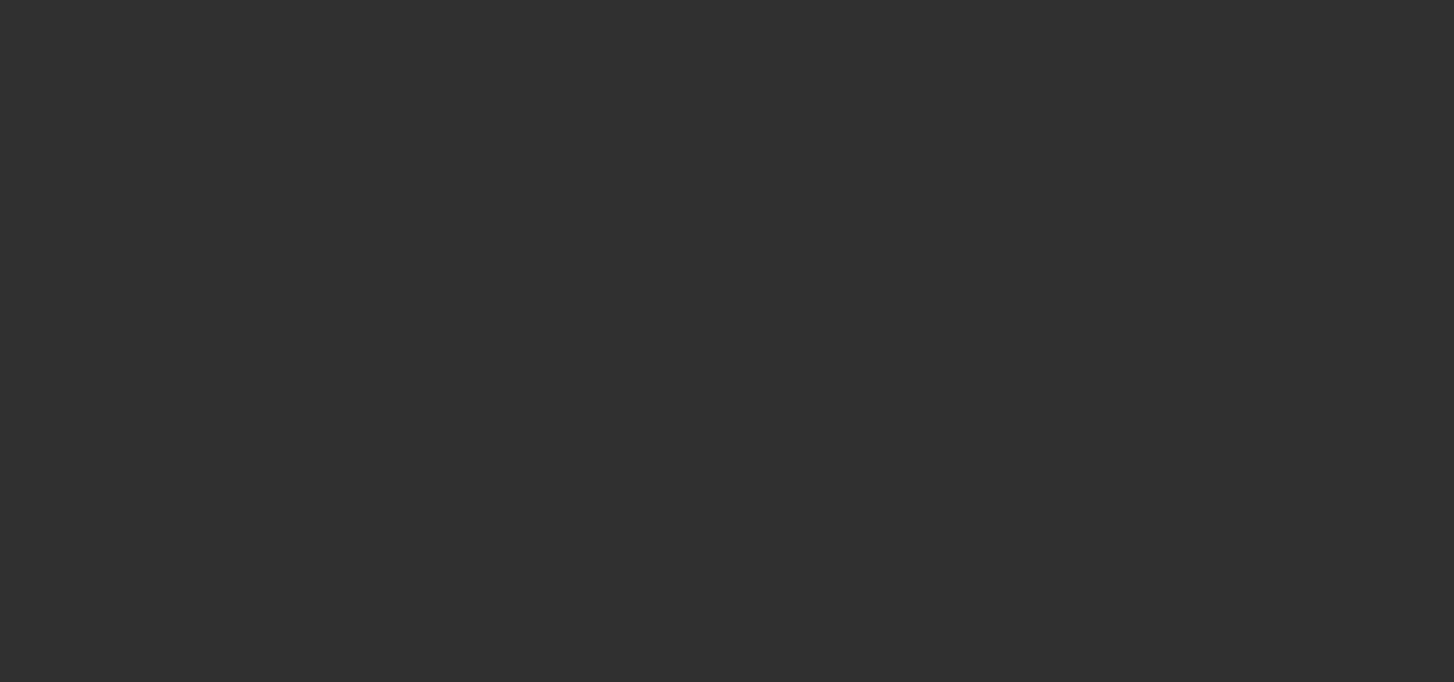 scroll, scrollTop: 0, scrollLeft: 0, axis: both 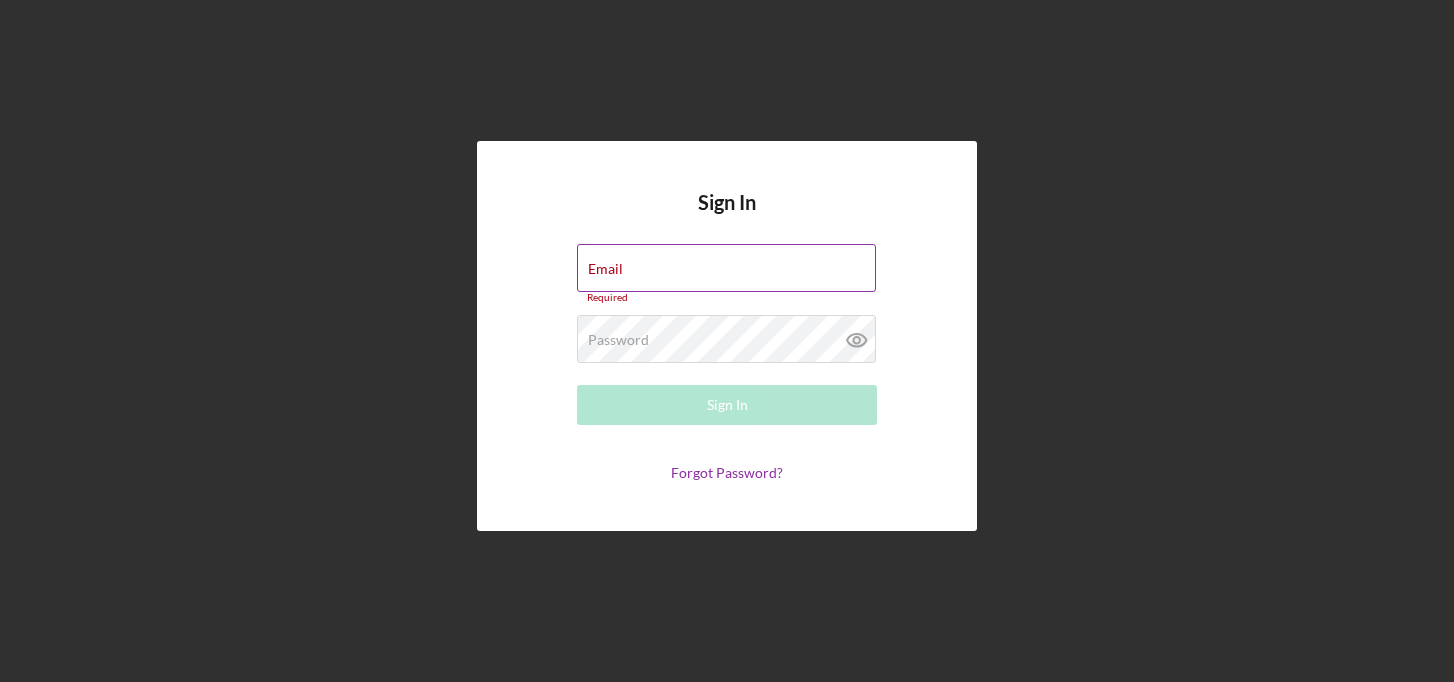 drag, startPoint x: 822, startPoint y: 270, endPoint x: 813, endPoint y: 276, distance: 10.816654 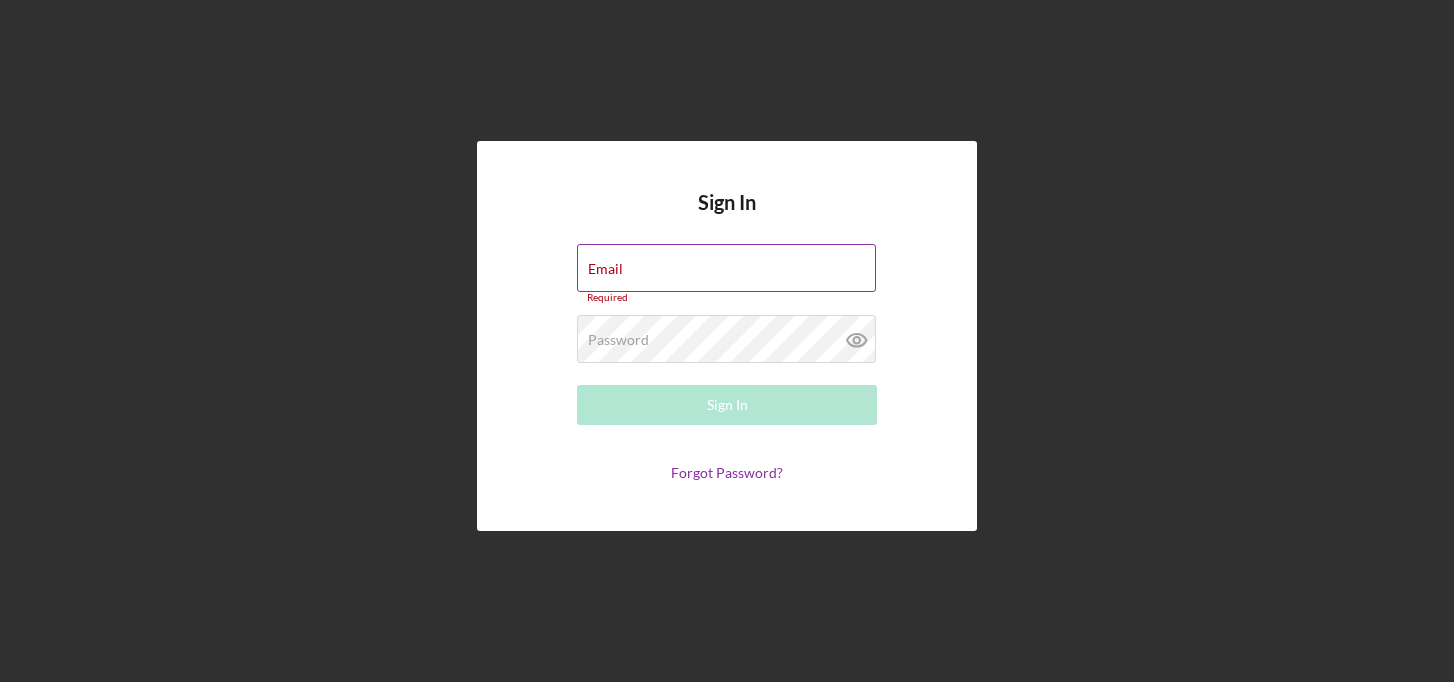 click on "Email Required" at bounding box center (727, 274) 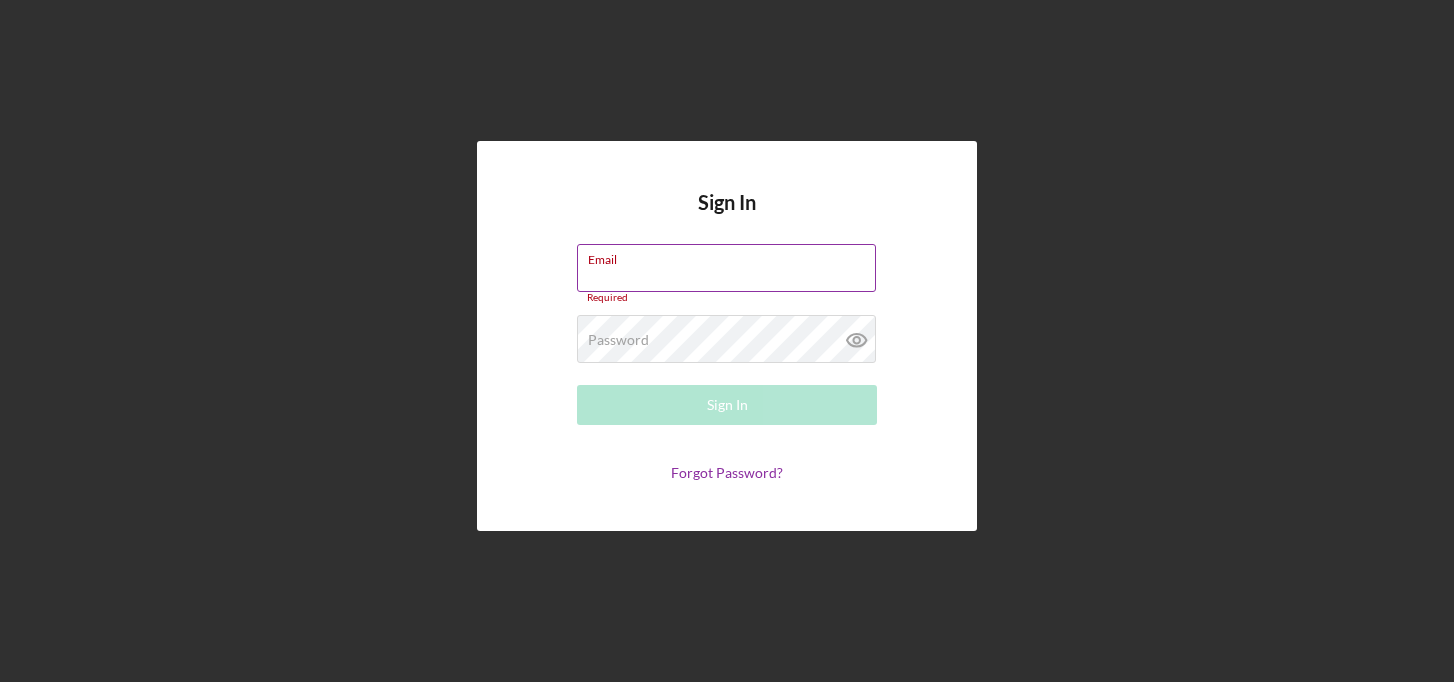 type on "[USERNAME]@[DOMAIN]" 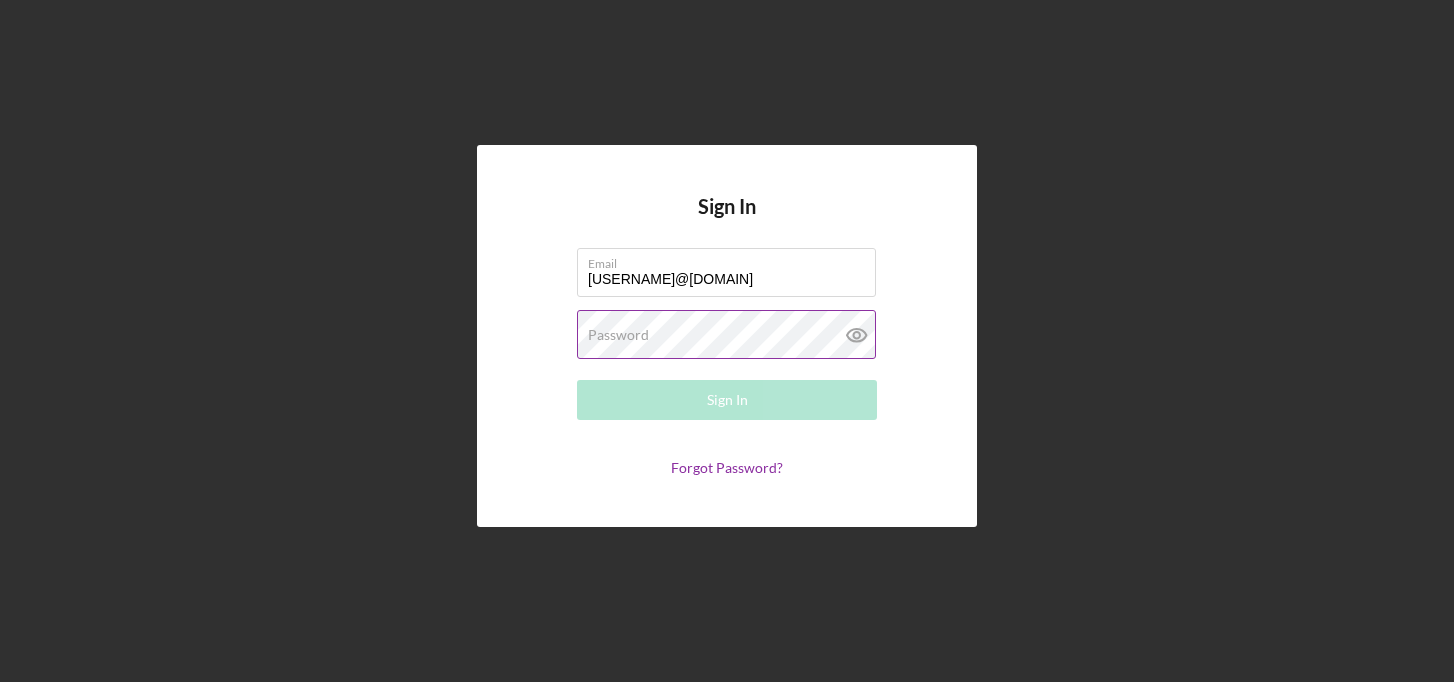 click on "Password" at bounding box center (618, 335) 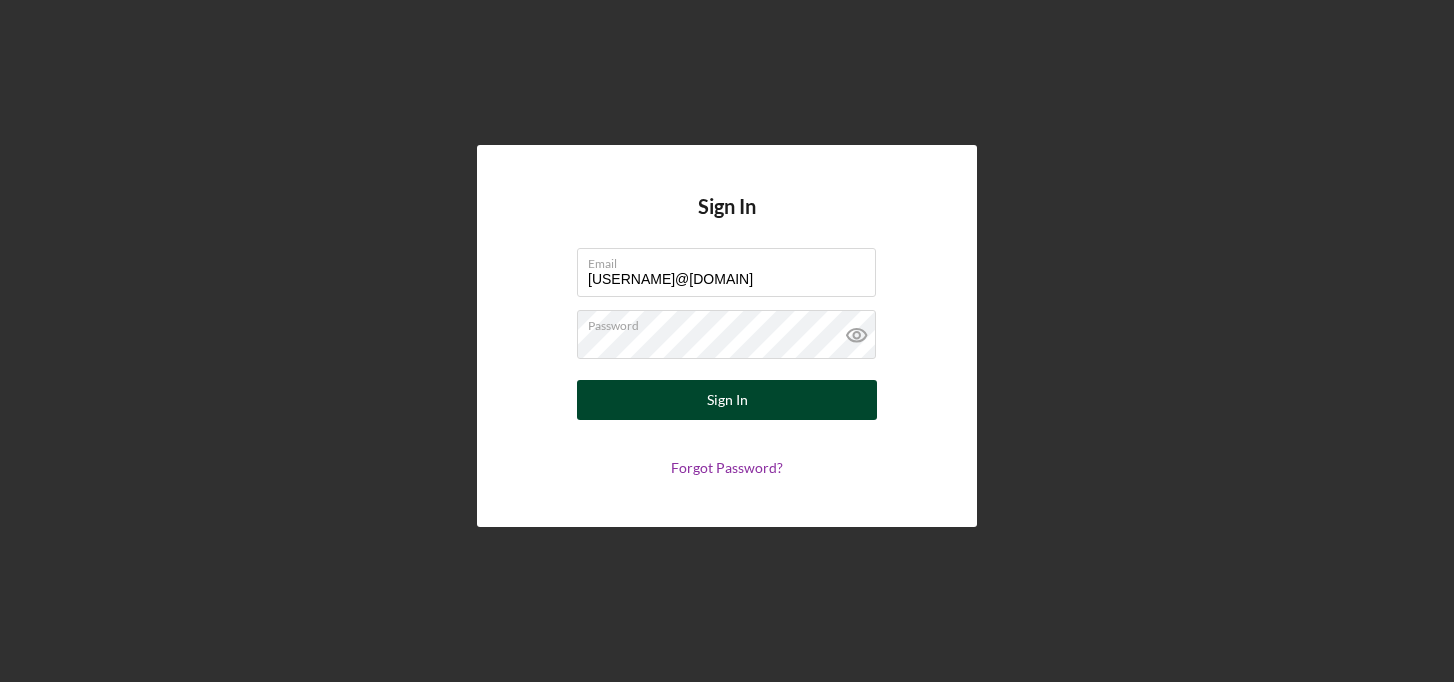 click on "Sign In" at bounding box center (727, 400) 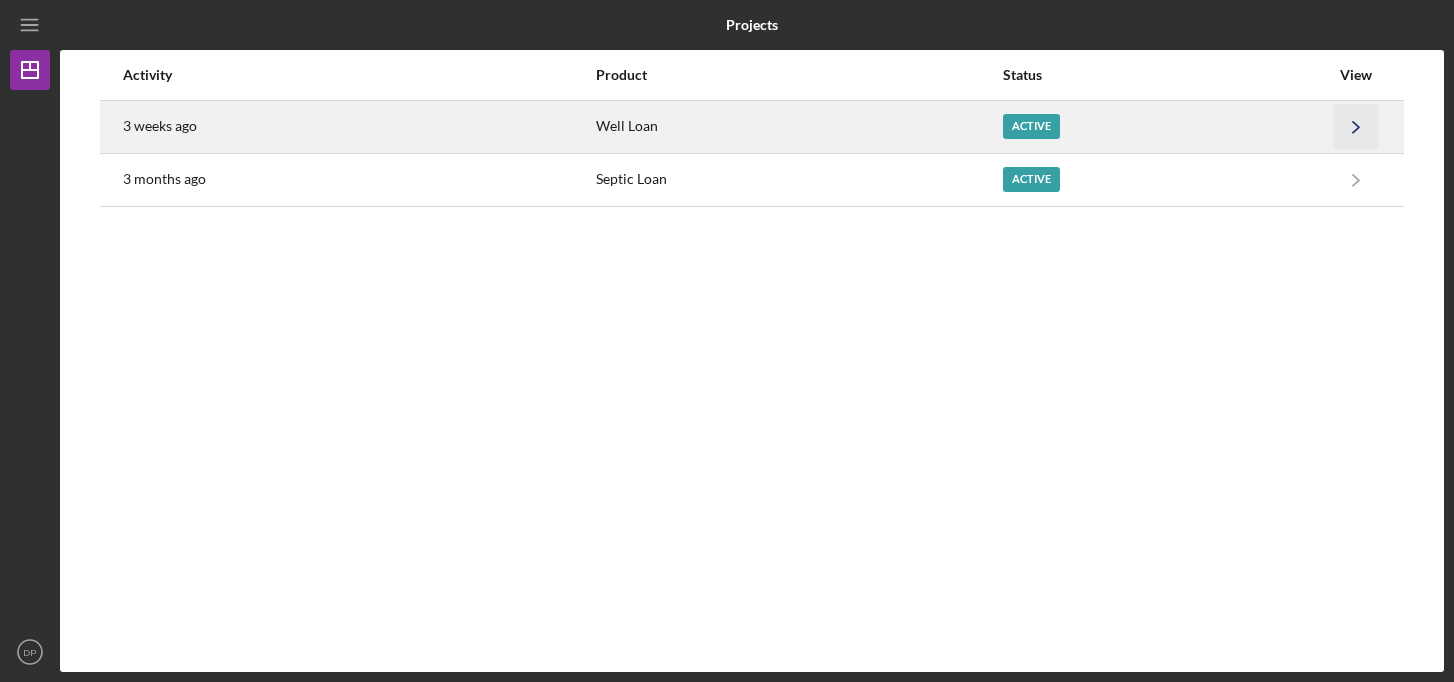 click on "Icon/Navigate" 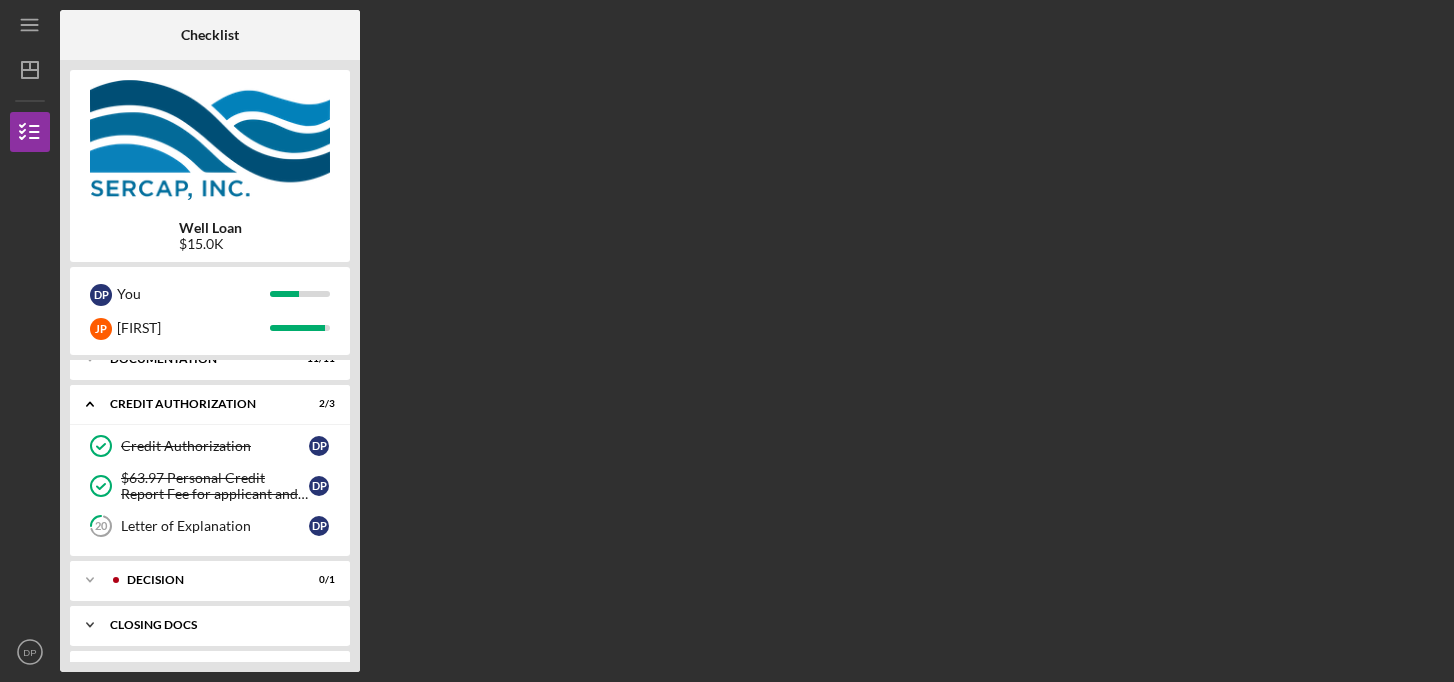 scroll, scrollTop: 149, scrollLeft: 0, axis: vertical 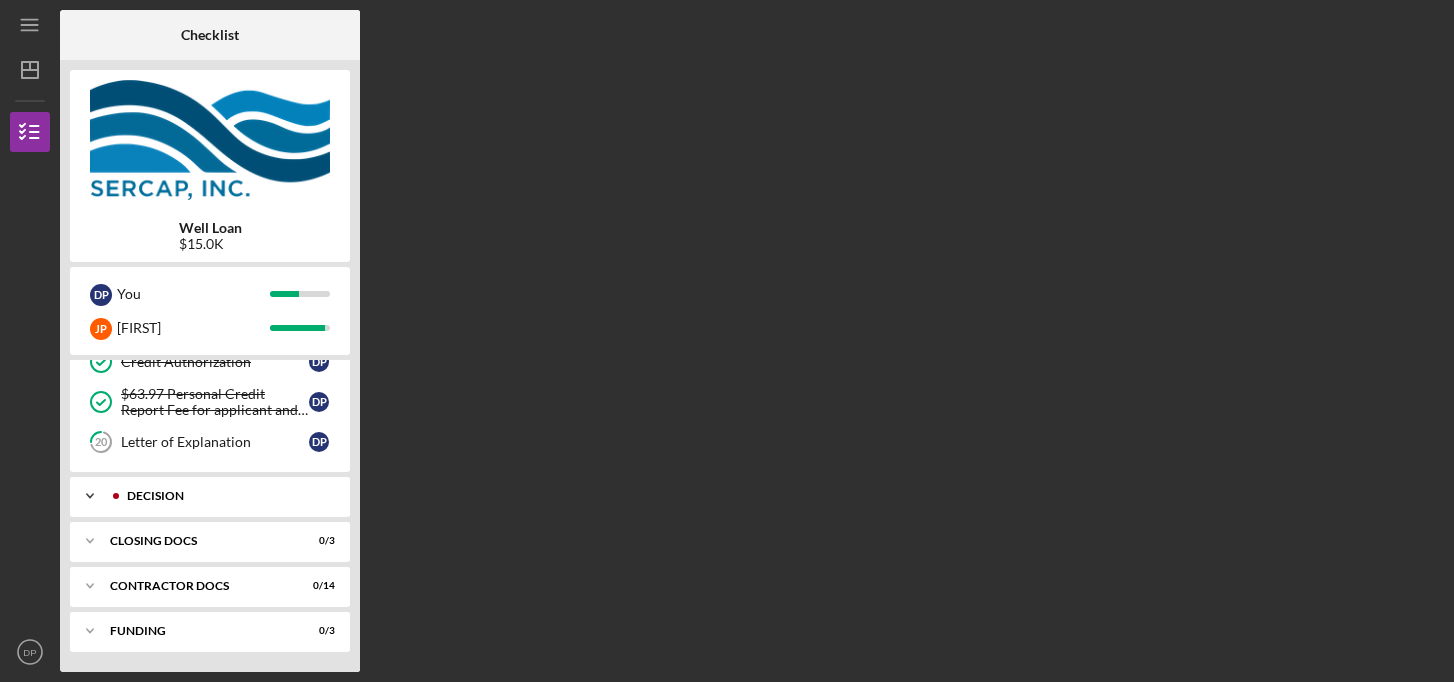 click on "Decision" at bounding box center [226, 496] 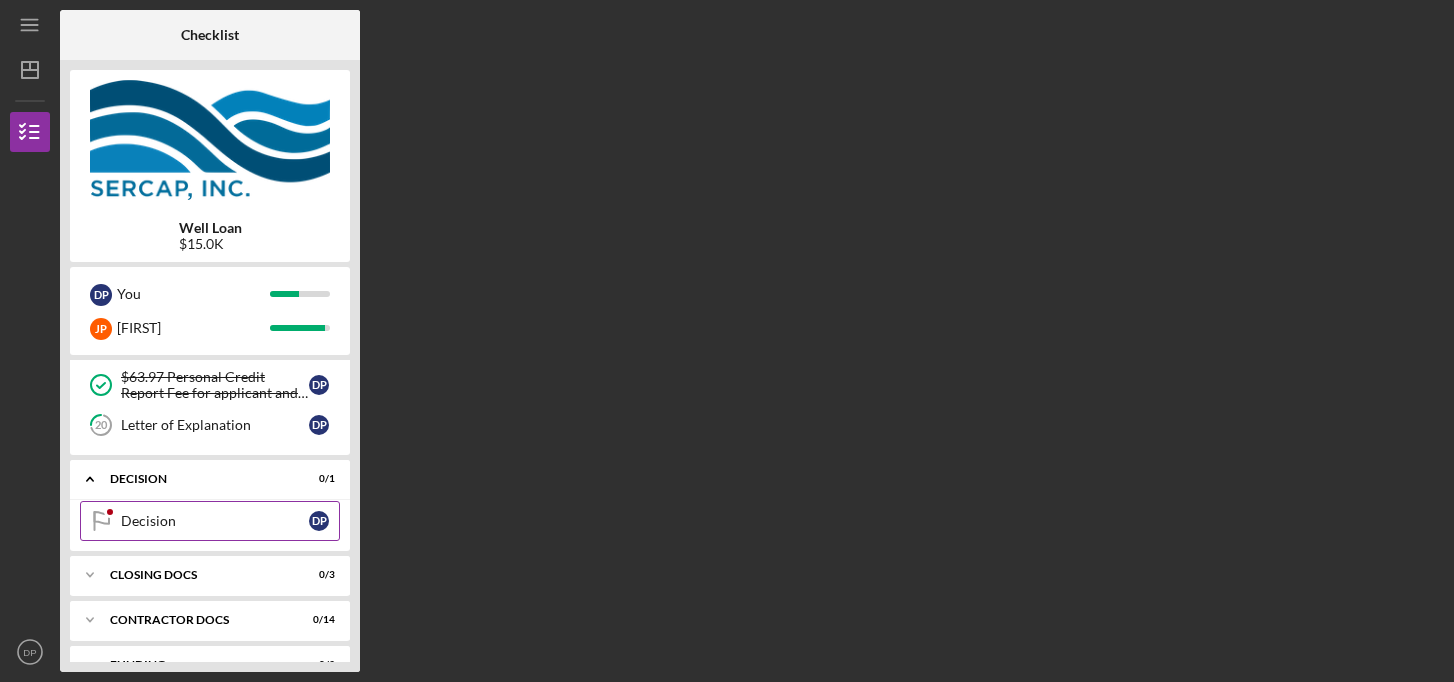 scroll, scrollTop: 200, scrollLeft: 0, axis: vertical 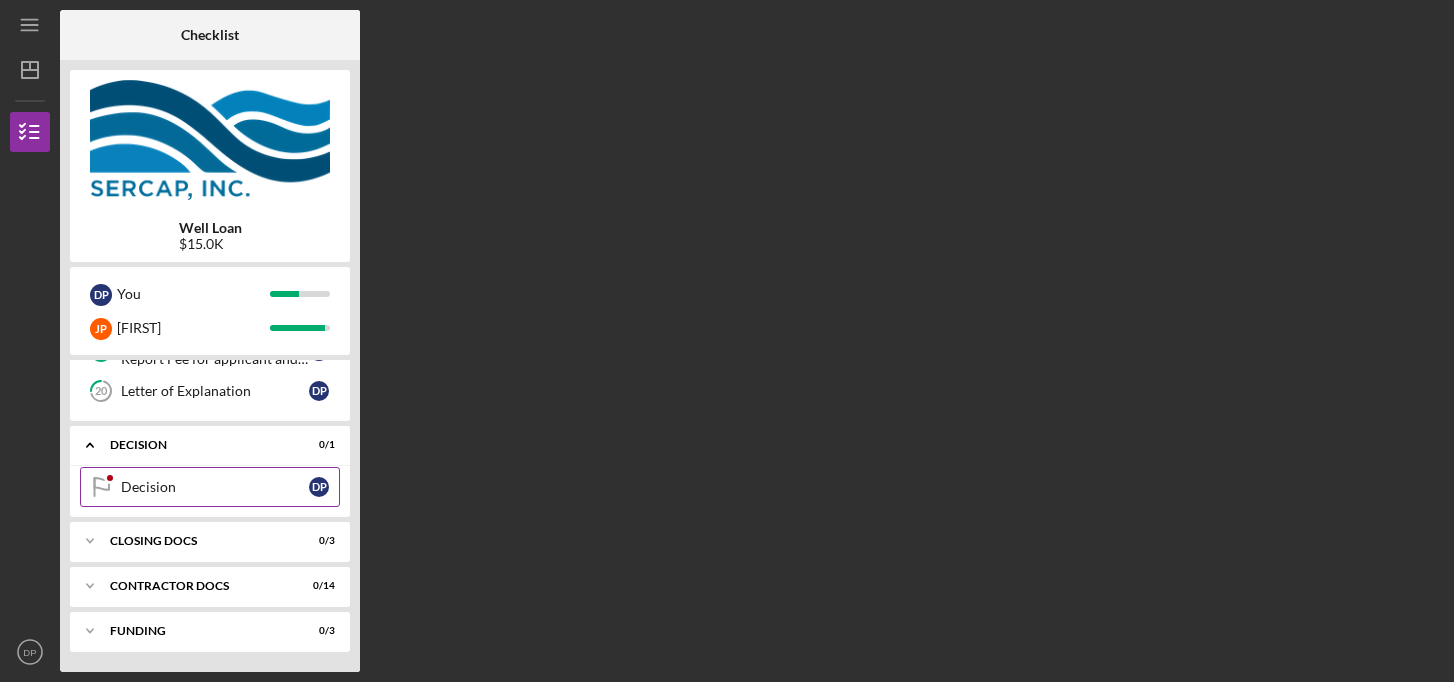 click on "Decision" at bounding box center (215, 487) 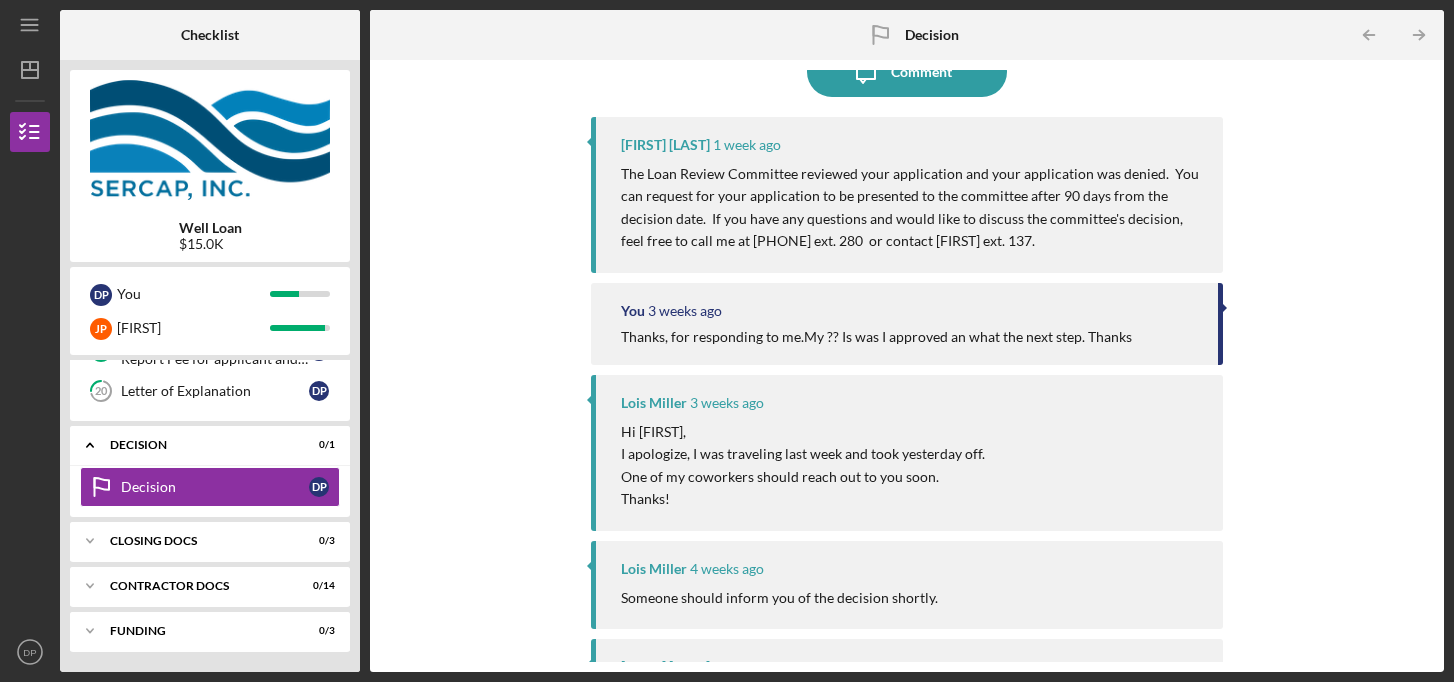 scroll, scrollTop: 0, scrollLeft: 0, axis: both 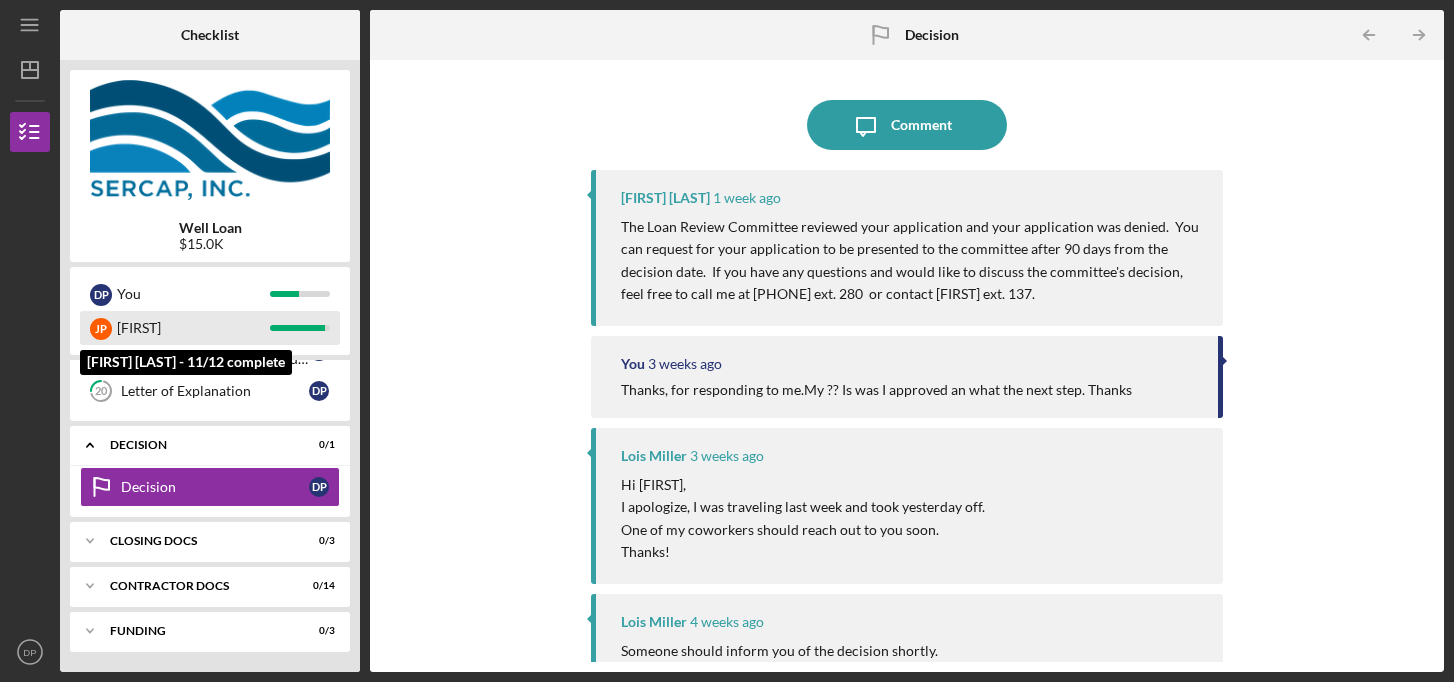 click at bounding box center (297, 328) 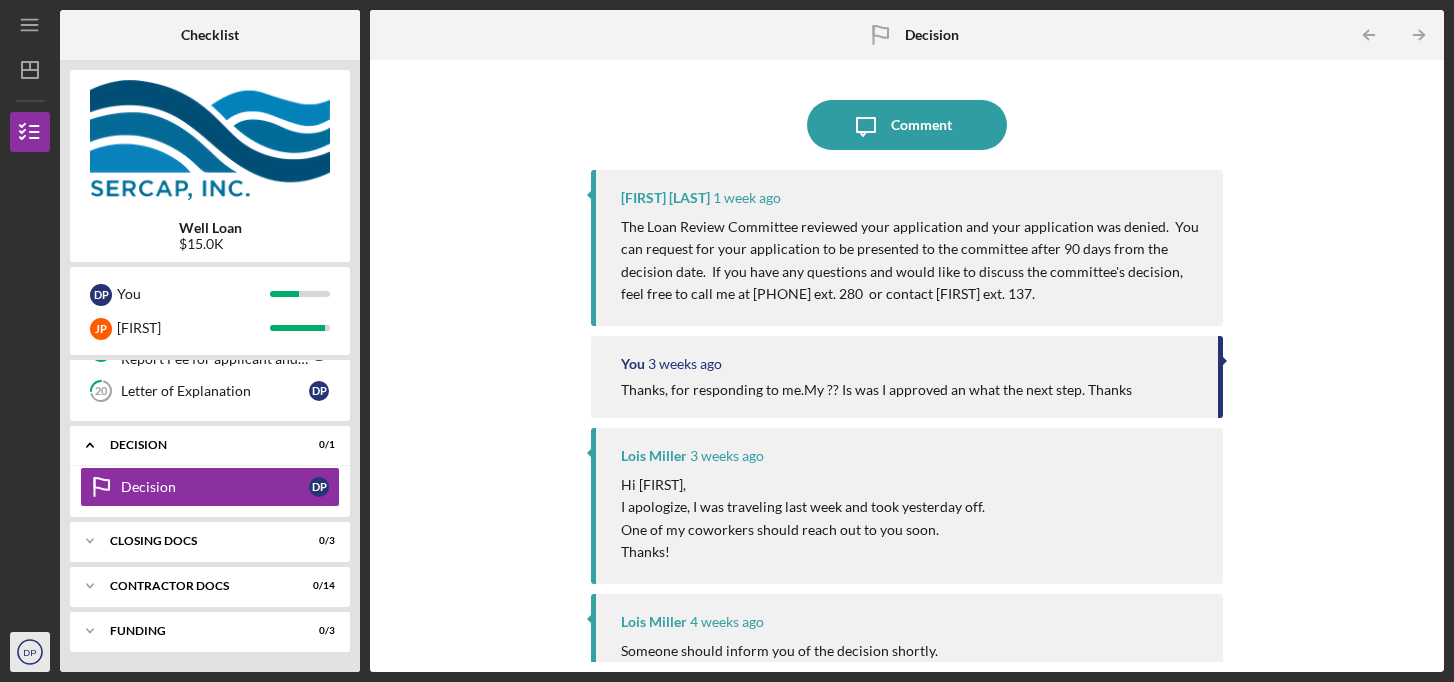 click on "Icon/User Photo DP" 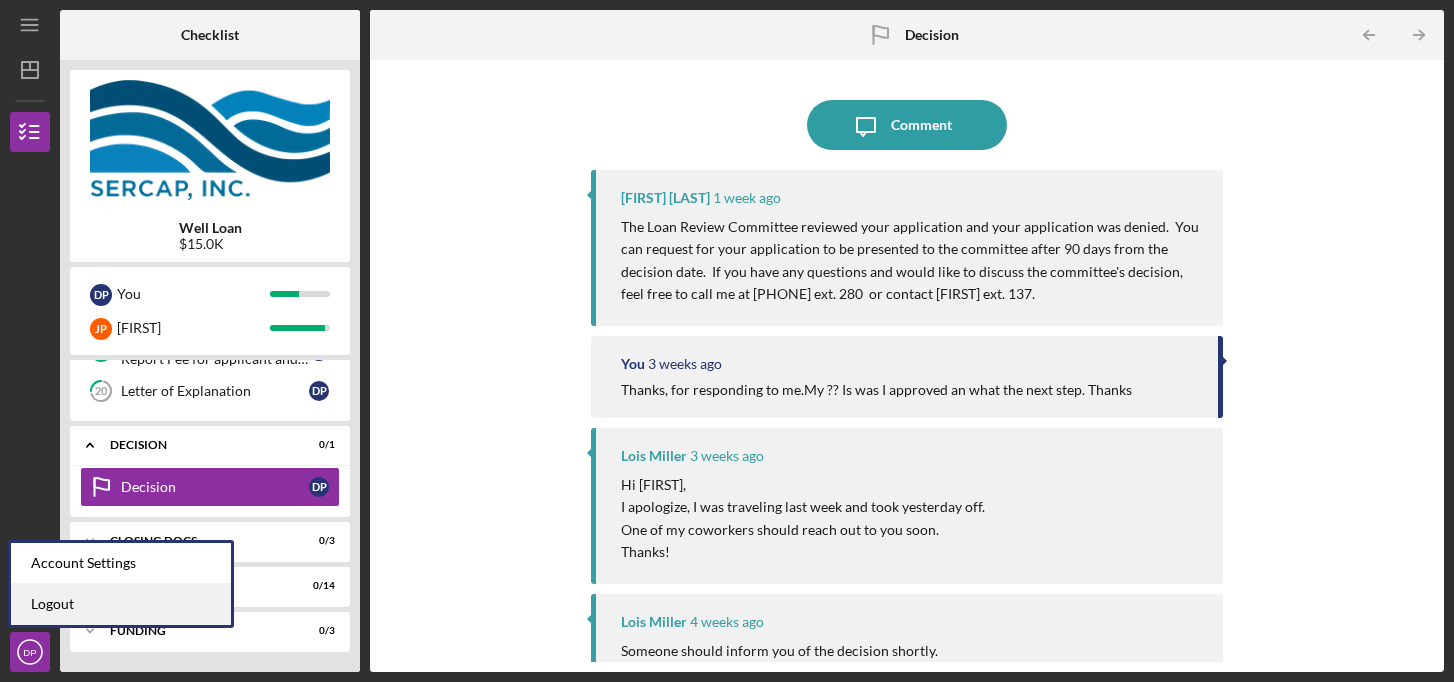 click on "Logout" at bounding box center [121, 604] 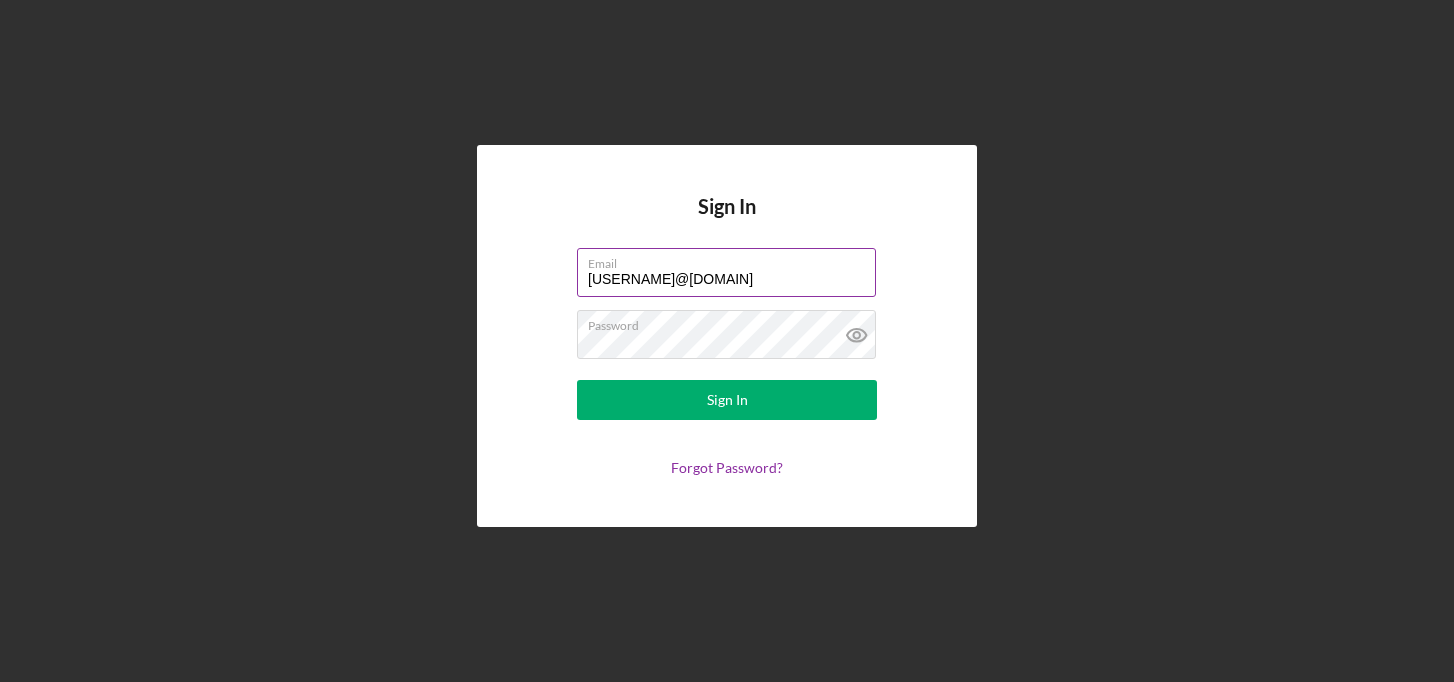 click on "[USERNAME]@[DOMAIN]" at bounding box center [726, 272] 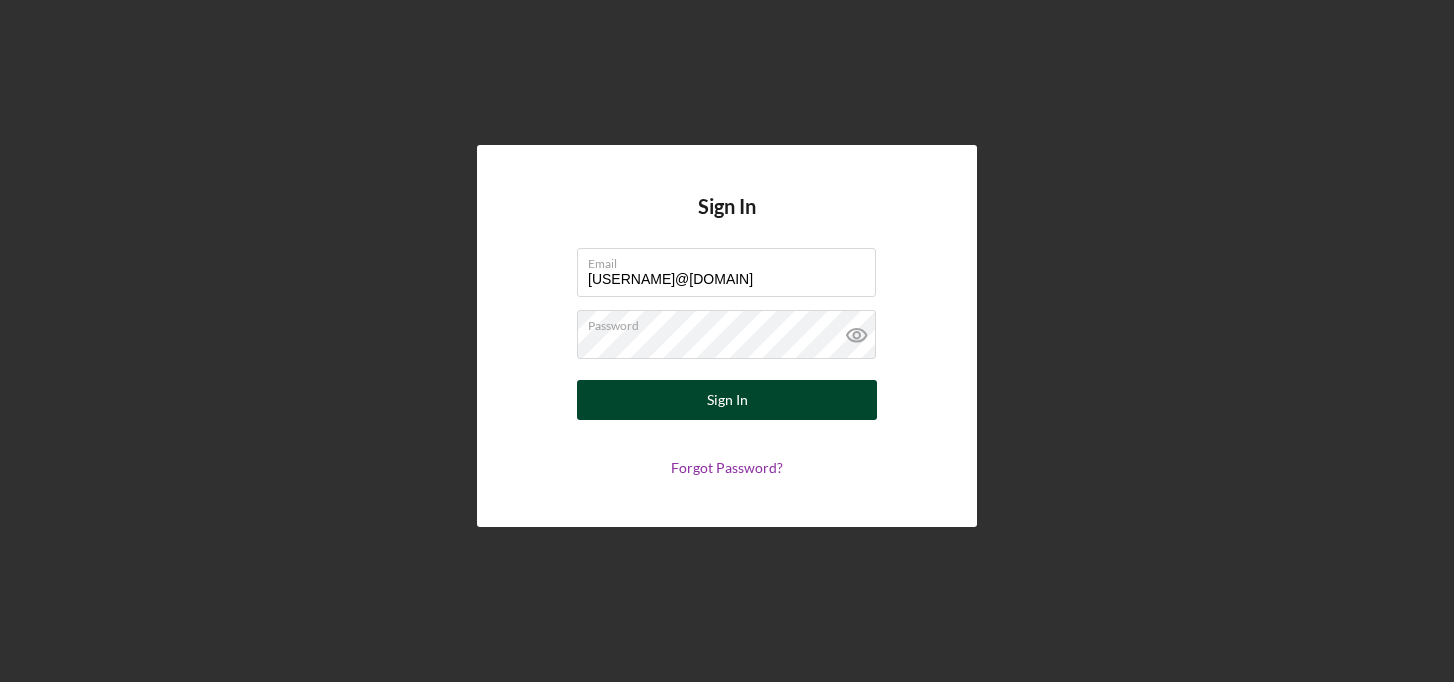 click on "Sign In" at bounding box center [727, 400] 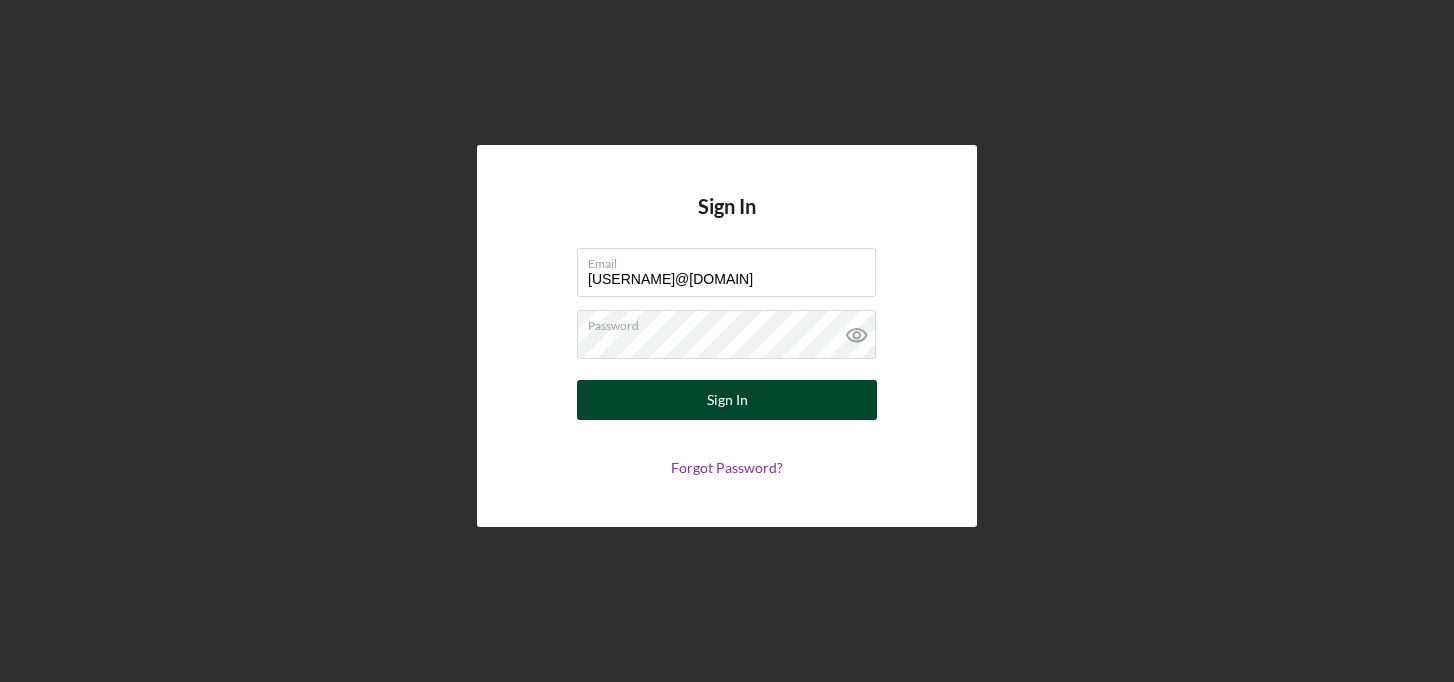click on "Sign In" at bounding box center (727, 400) 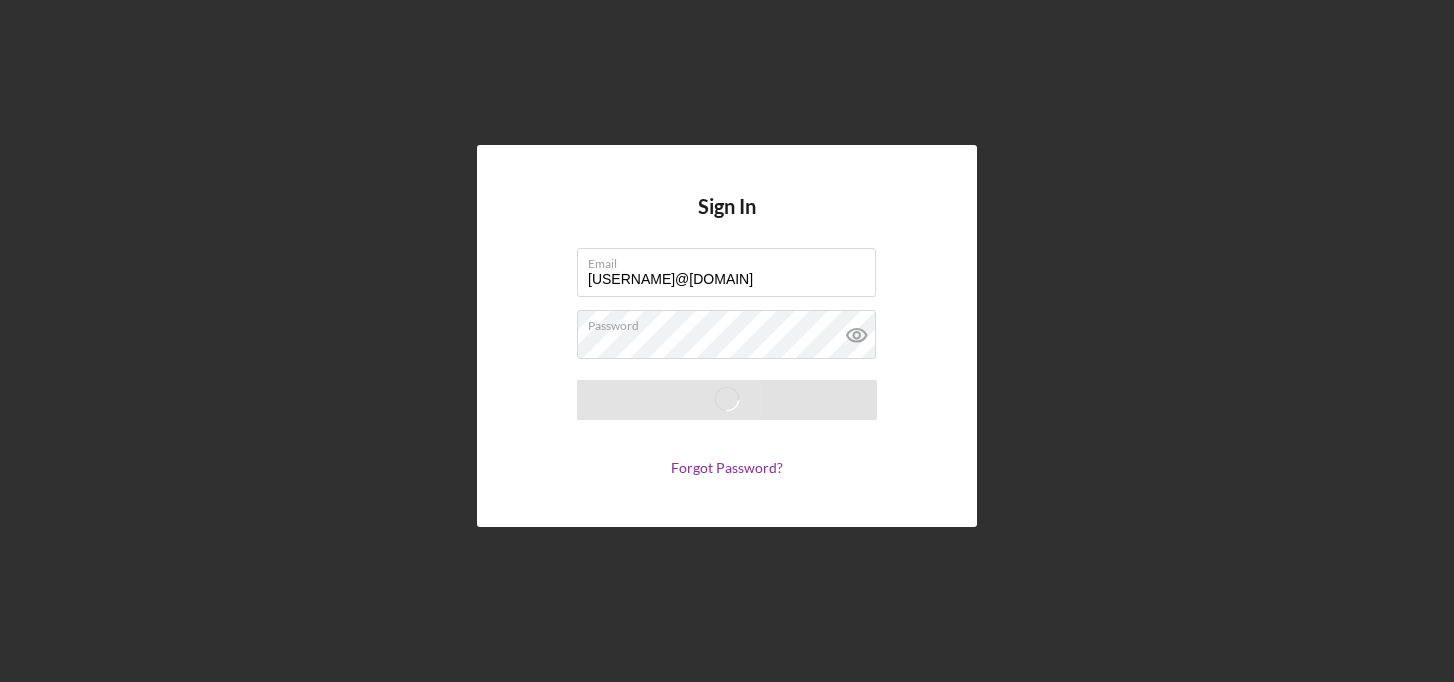 click on "Sign In Email [USERNAME]@[DOMAIN] Password Saving Forgot Password?" at bounding box center [727, 336] 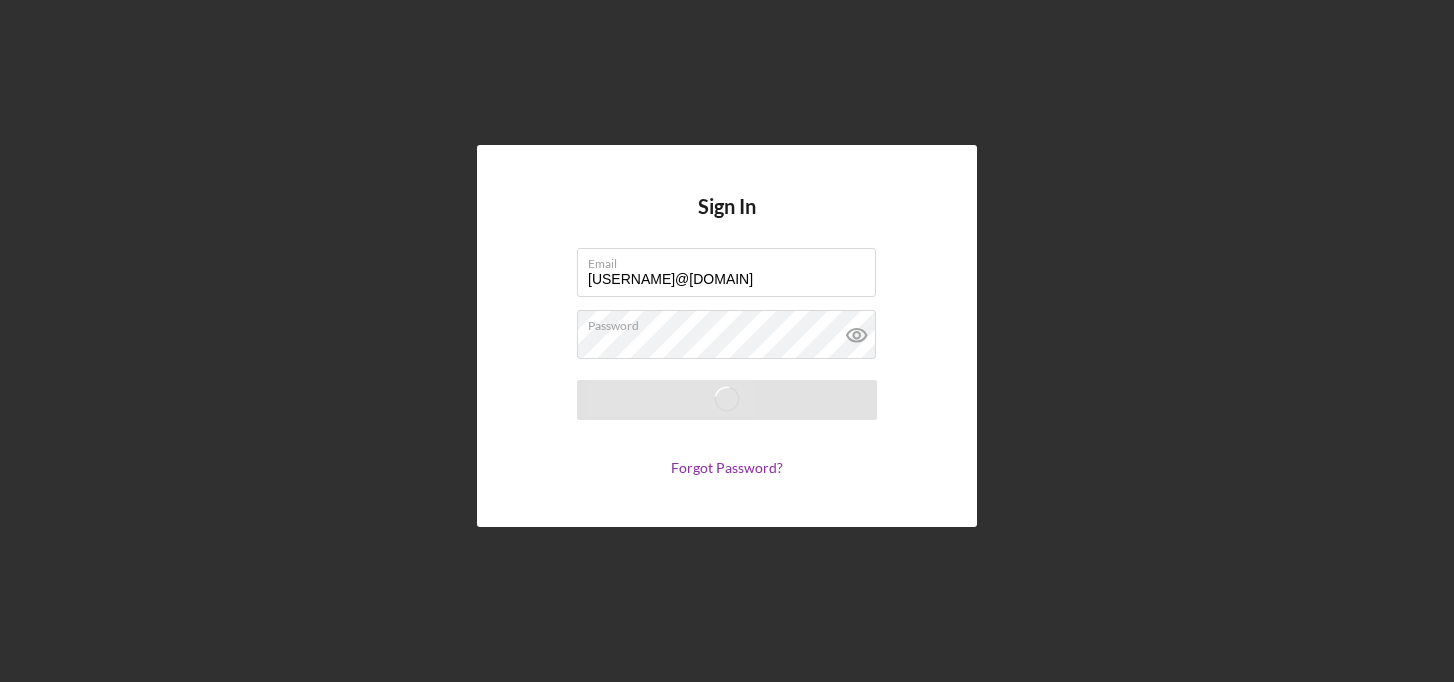click on "Sign In Email [USERNAME]@[DOMAIN] Password Saving Forgot Password?" at bounding box center (727, 335) 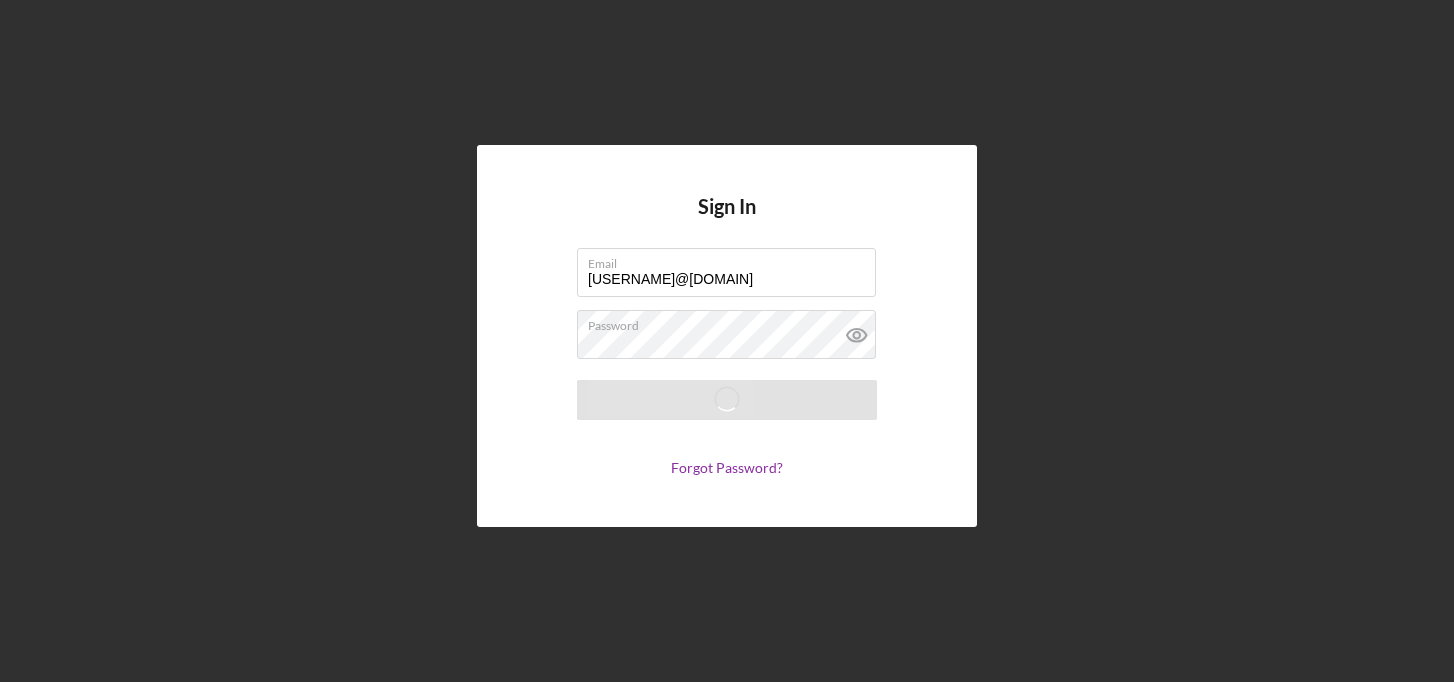 click on "Sign In Email [USERNAME]@[DOMAIN] Password Saving Forgot Password?" at bounding box center [727, 335] 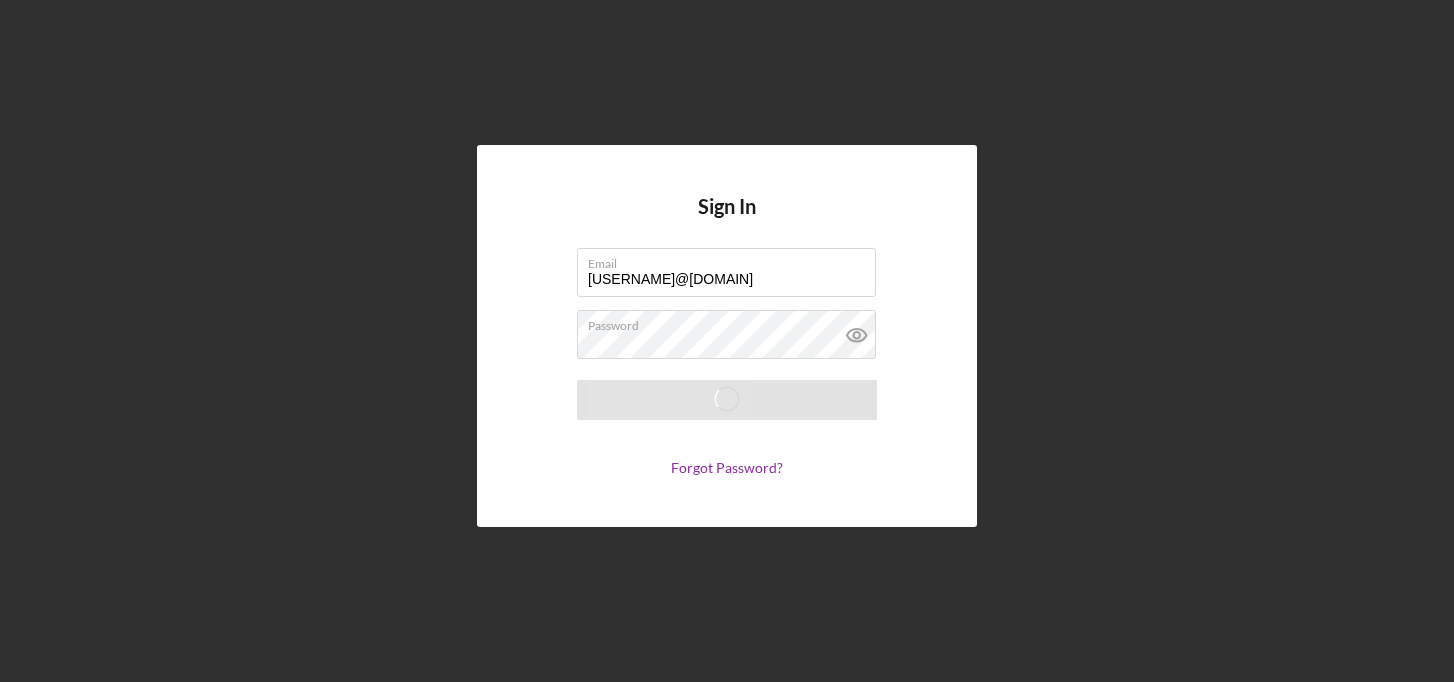 drag, startPoint x: 225, startPoint y: 159, endPoint x: 50, endPoint y: 95, distance: 186.33572 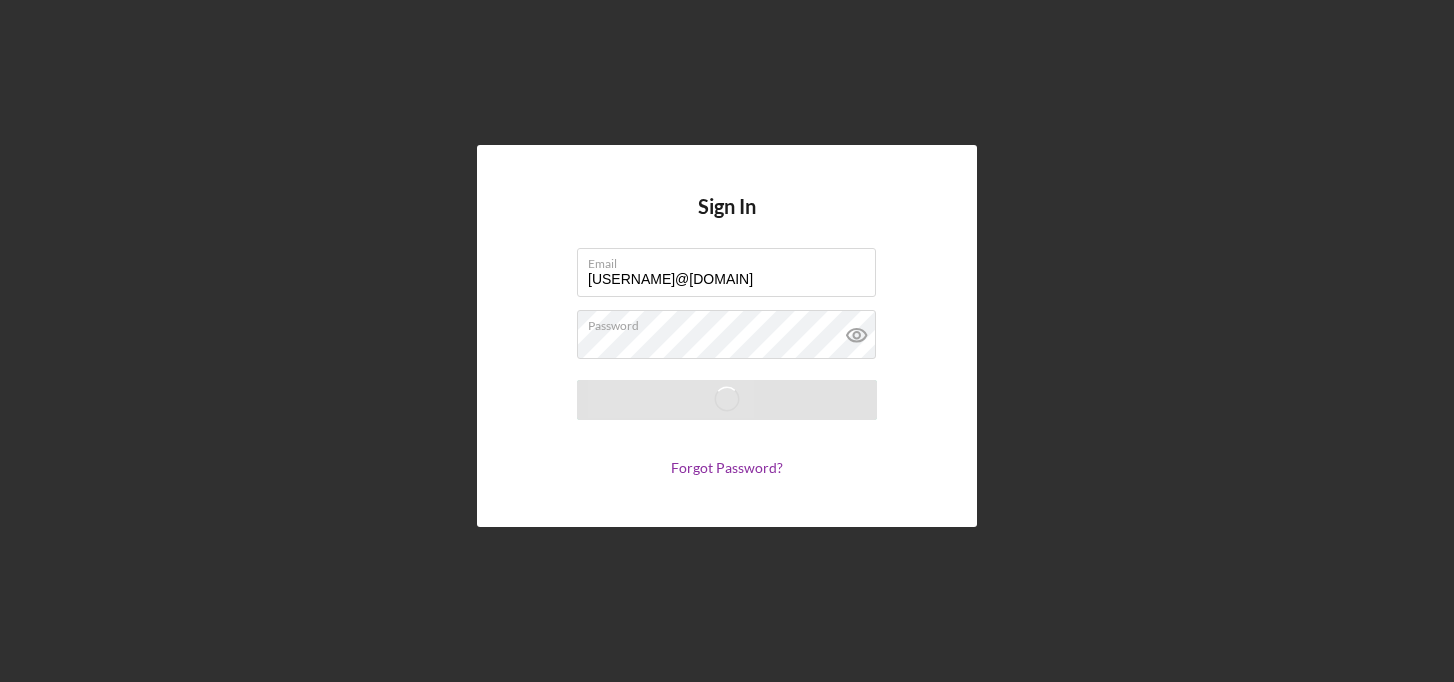 click on "Sign In Email [USERNAME]@[DOMAIN] Password Saving Forgot Password?" at bounding box center (727, 336) 